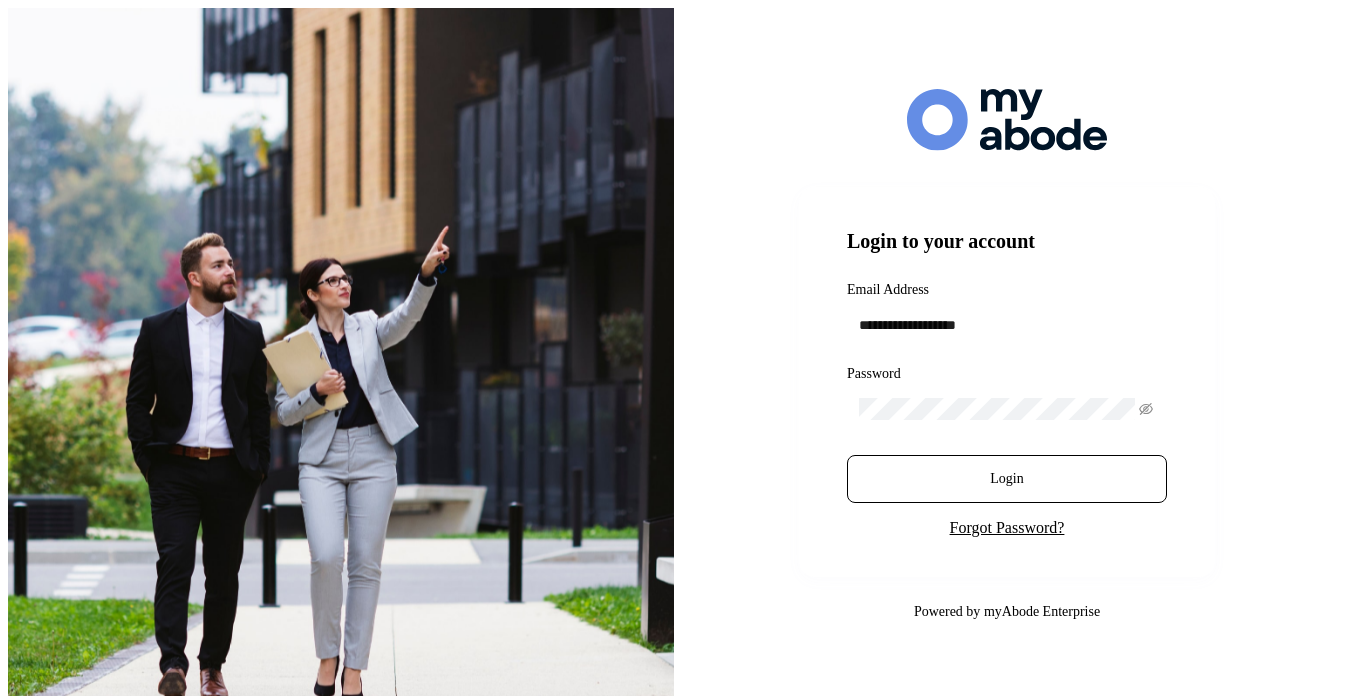 scroll, scrollTop: 0, scrollLeft: 0, axis: both 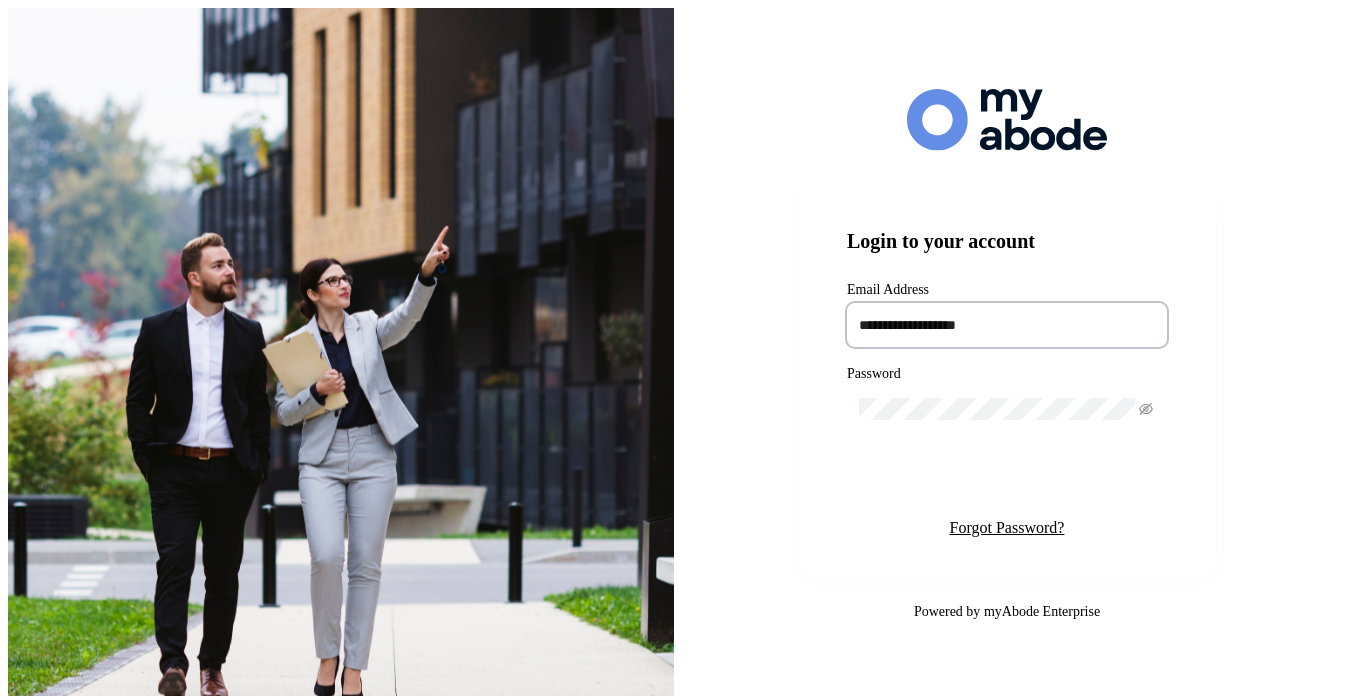 type on "**********" 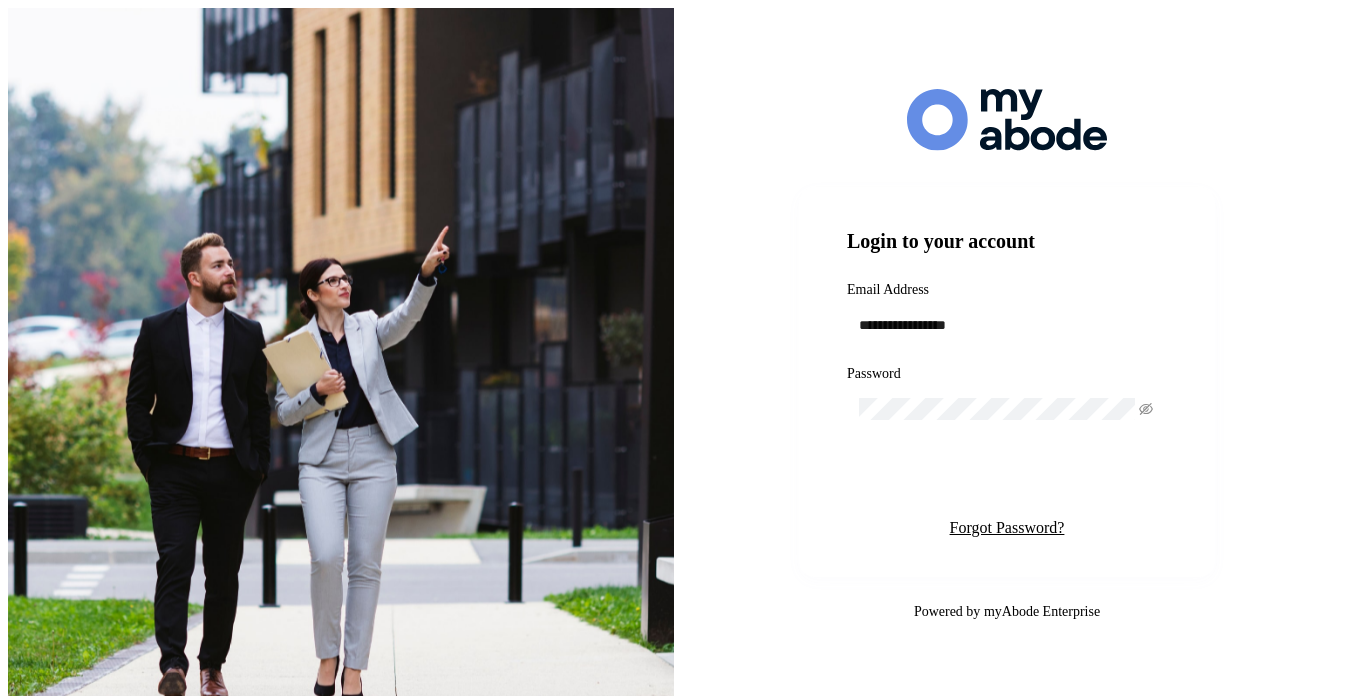 click on "Login" at bounding box center (1007, 479) 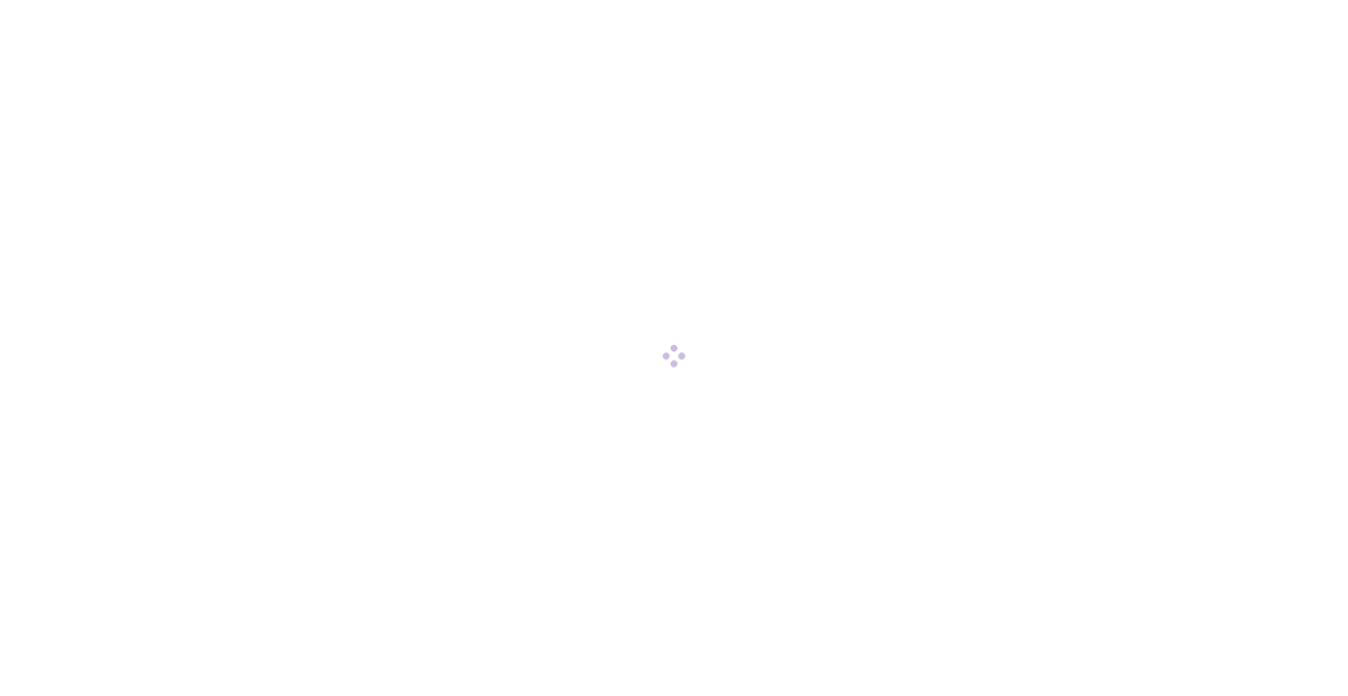 scroll, scrollTop: 0, scrollLeft: 0, axis: both 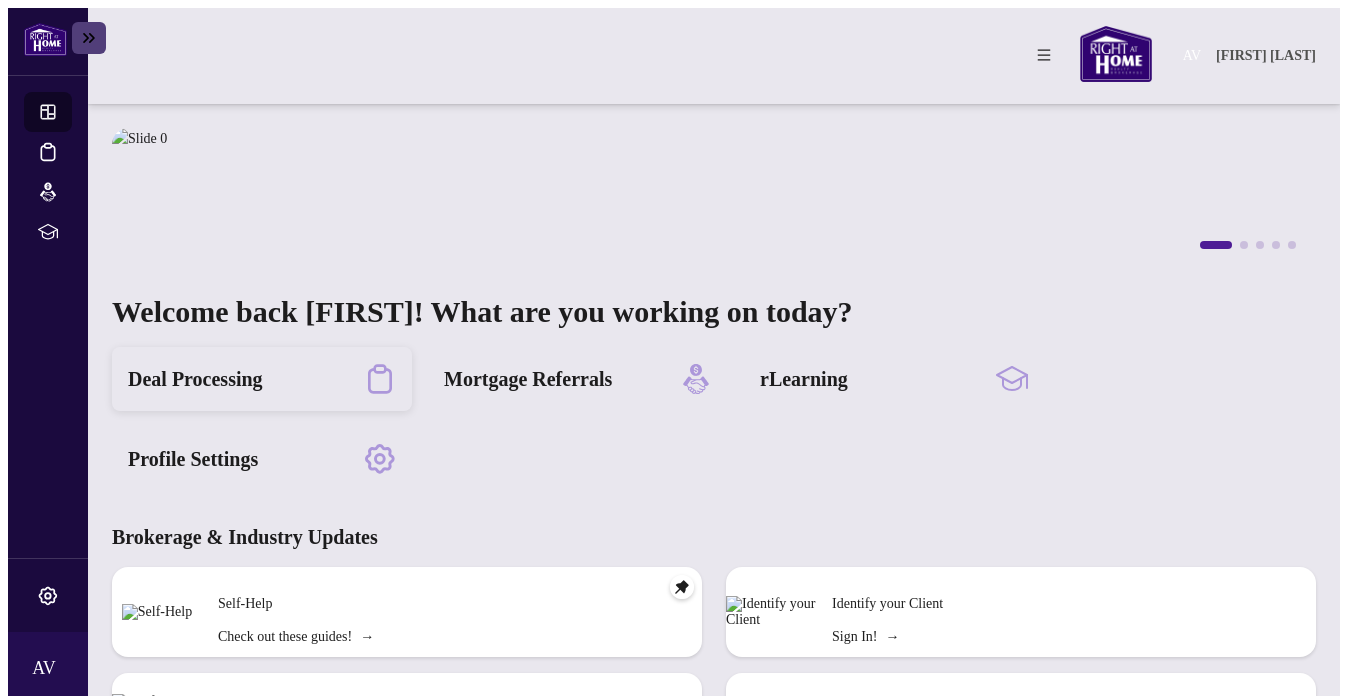 click on "Deal Processing" at bounding box center [195, 379] 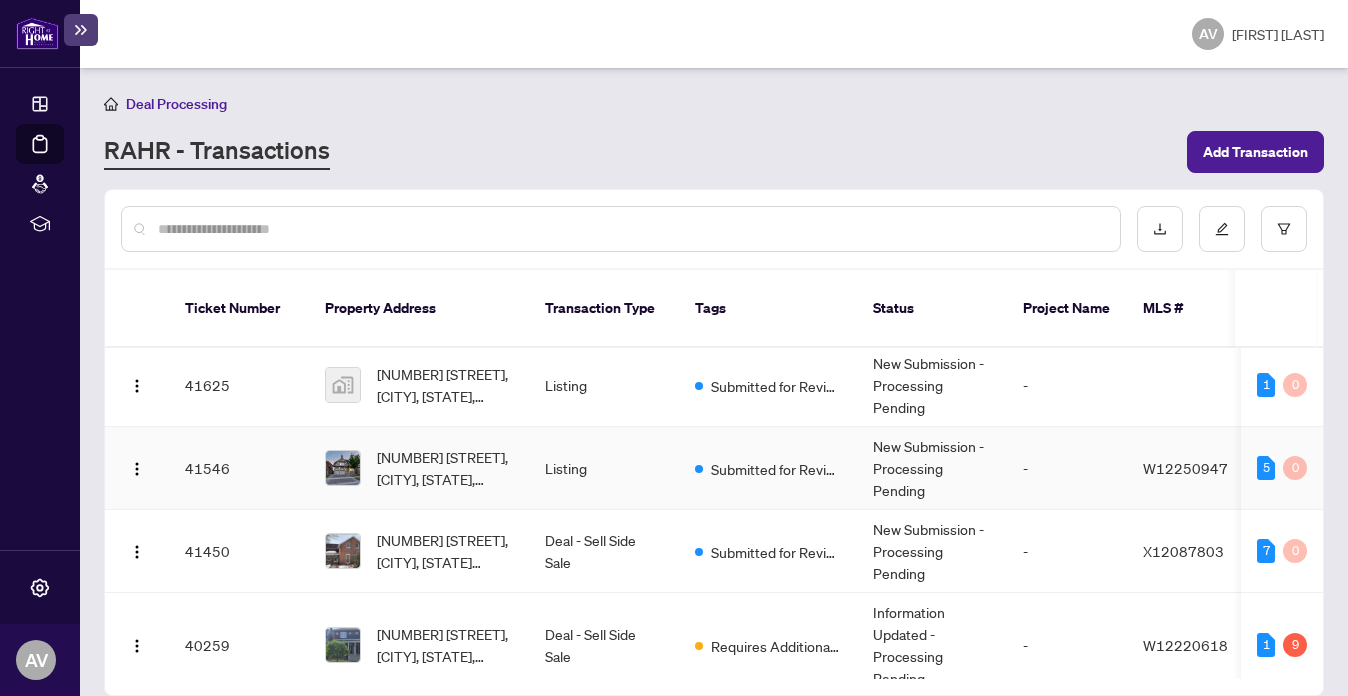 scroll, scrollTop: 107, scrollLeft: 0, axis: vertical 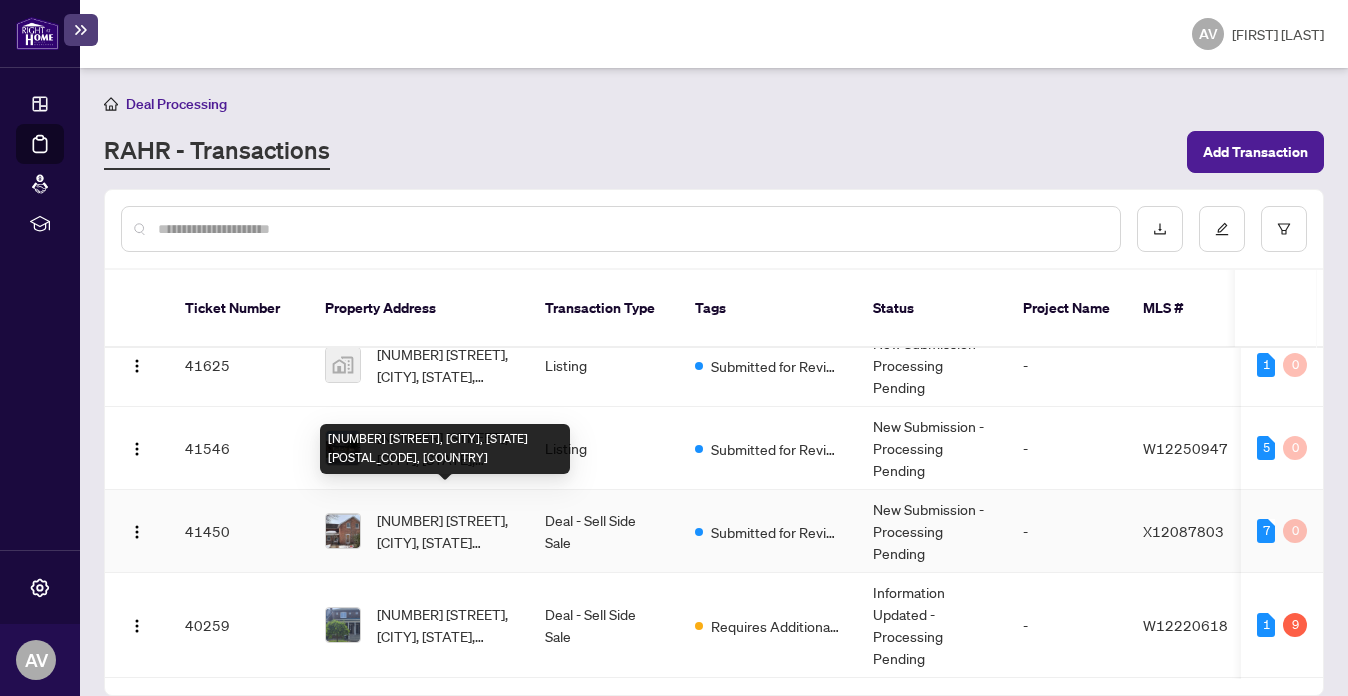 click on "[NUMBER] [STREET], [CITY], [STATE] [POSTAL_CODE], [COUNTRY]" at bounding box center [445, 531] 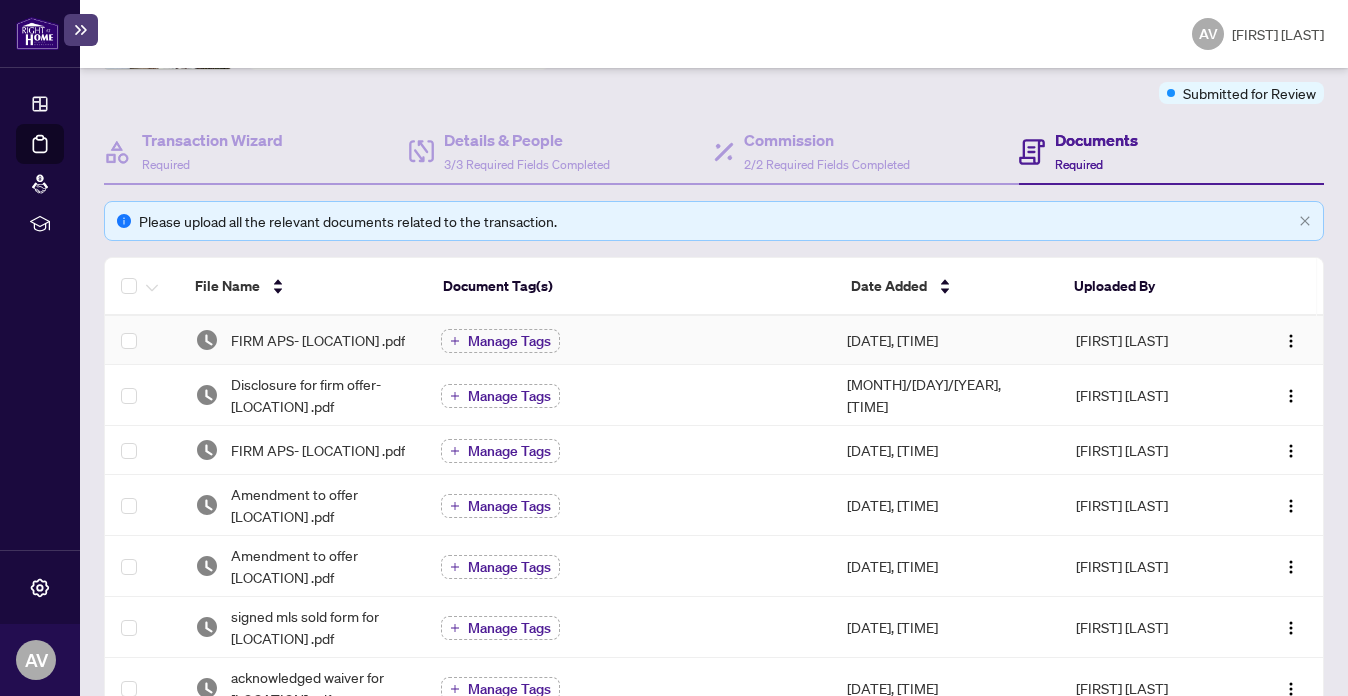 scroll, scrollTop: 637, scrollLeft: 0, axis: vertical 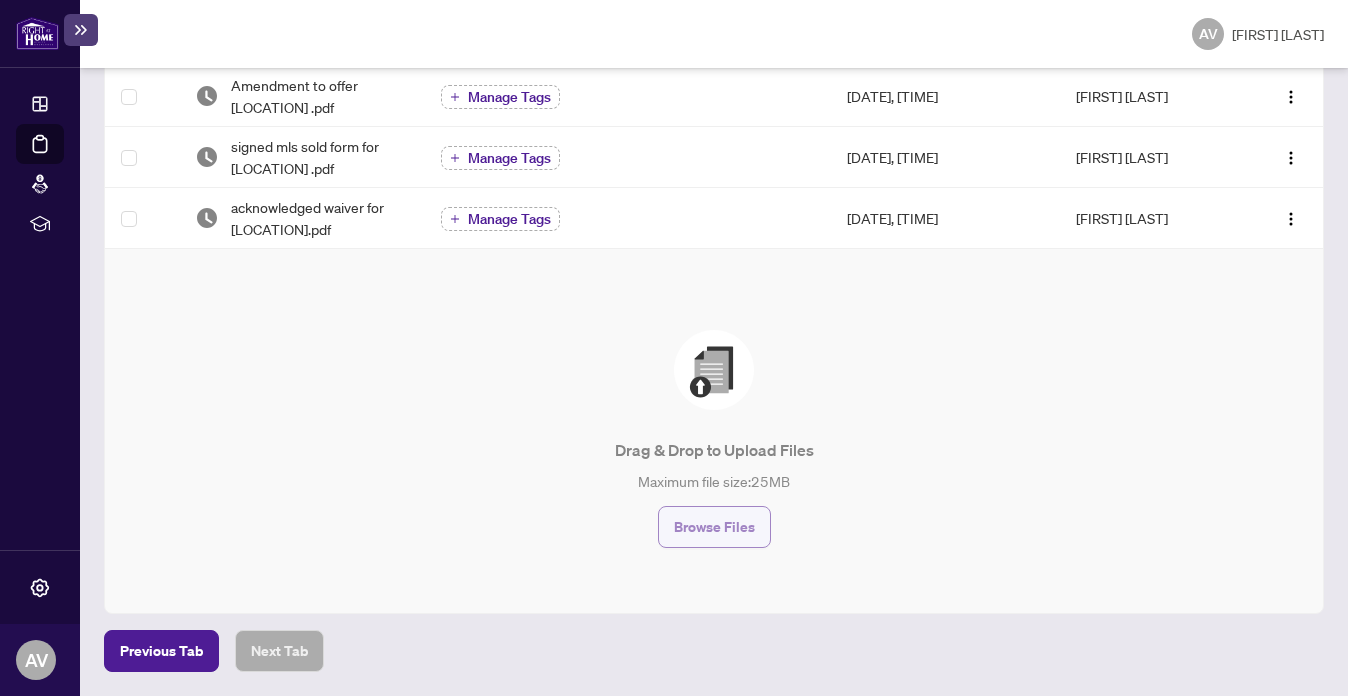 click on "Browse Files" at bounding box center (714, 527) 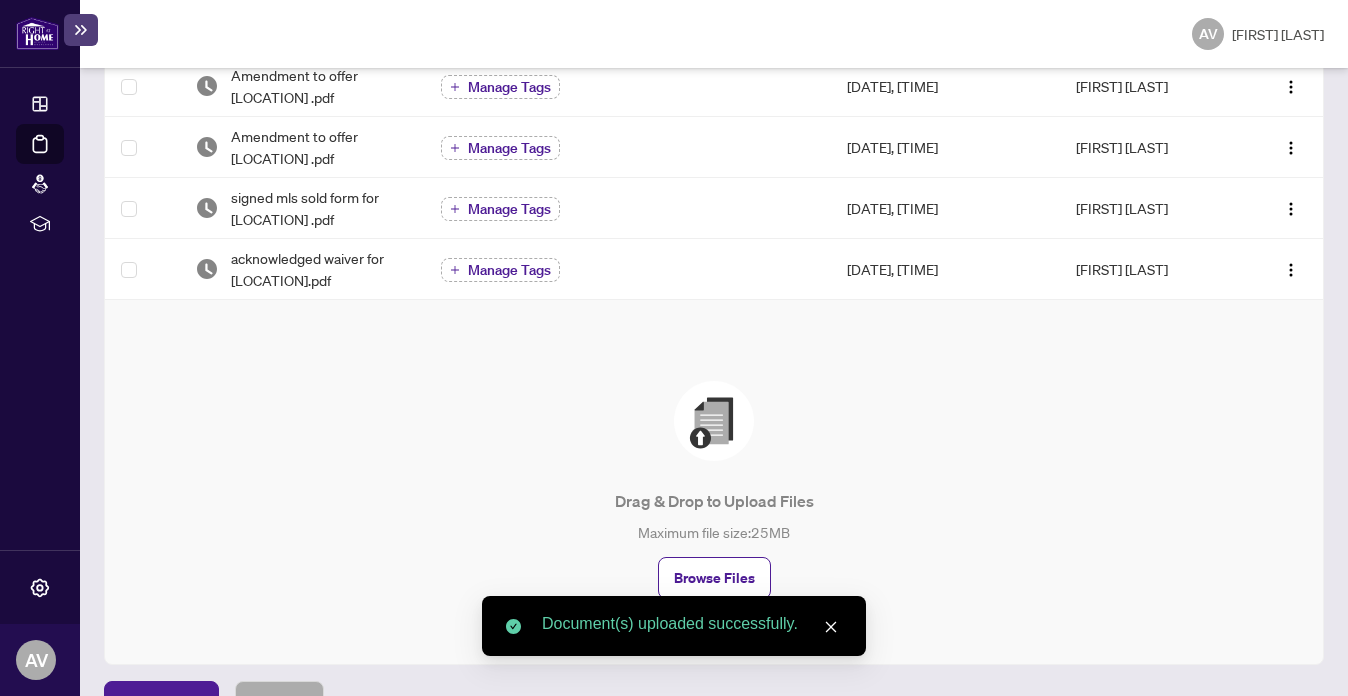 scroll, scrollTop: 698, scrollLeft: 0, axis: vertical 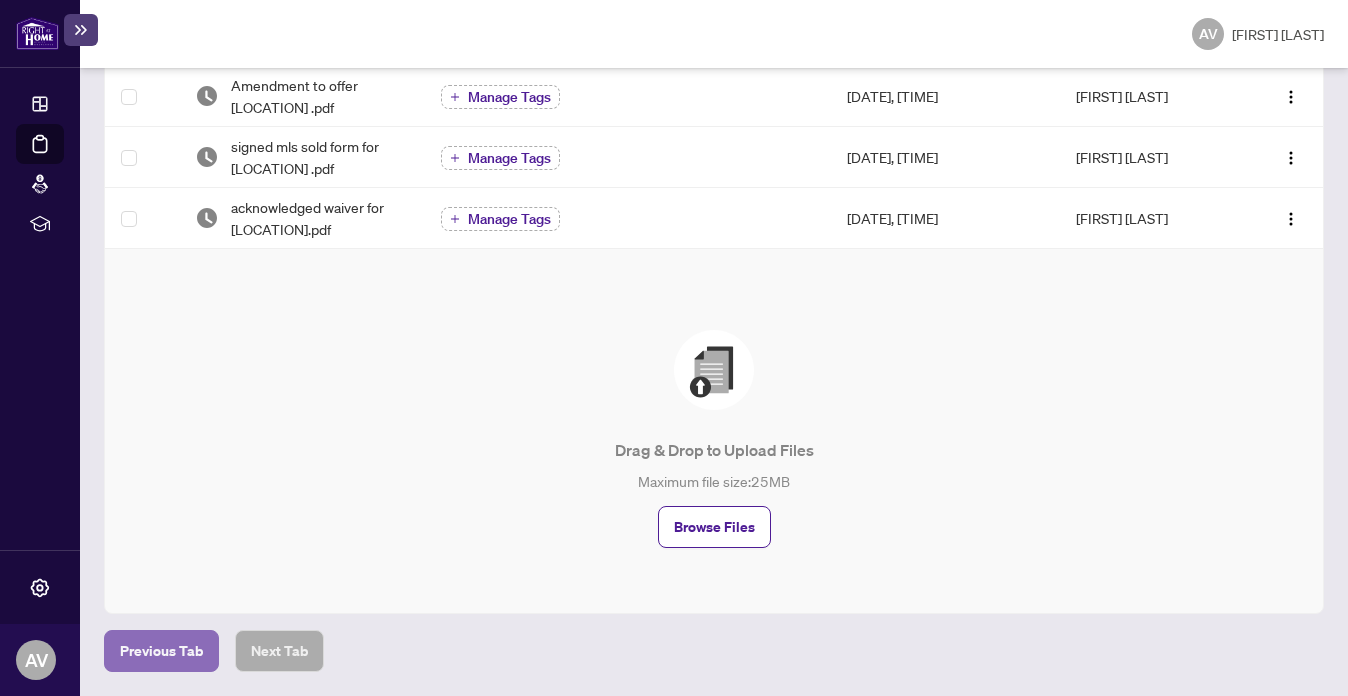 click on "Previous Tab" at bounding box center [161, 651] 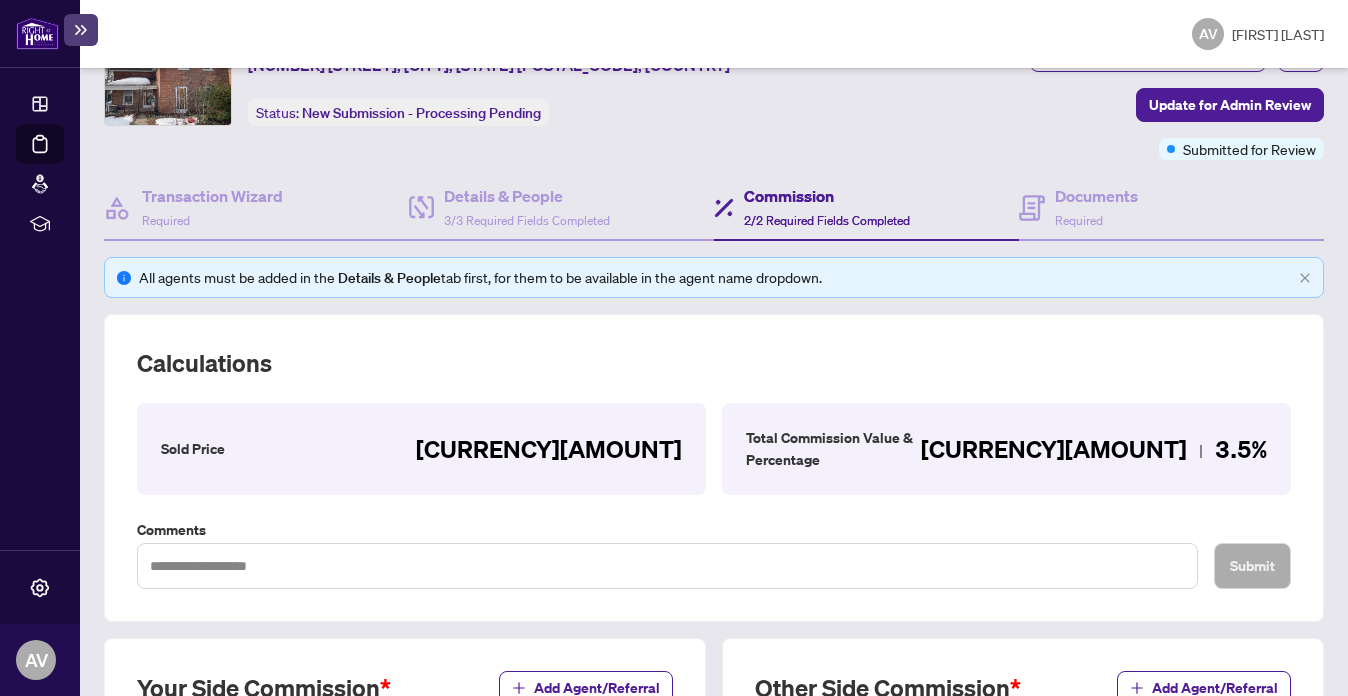 scroll, scrollTop: 608, scrollLeft: 0, axis: vertical 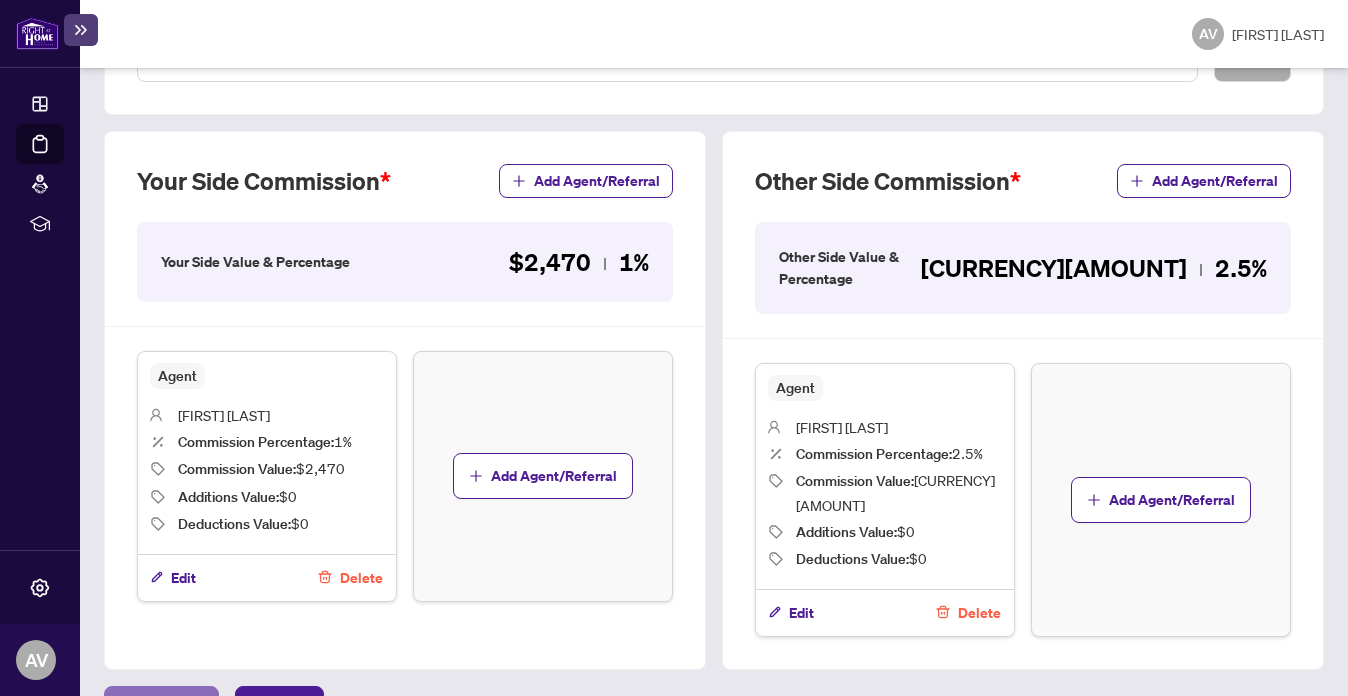 click on "Previous Tab" at bounding box center (161, 707) 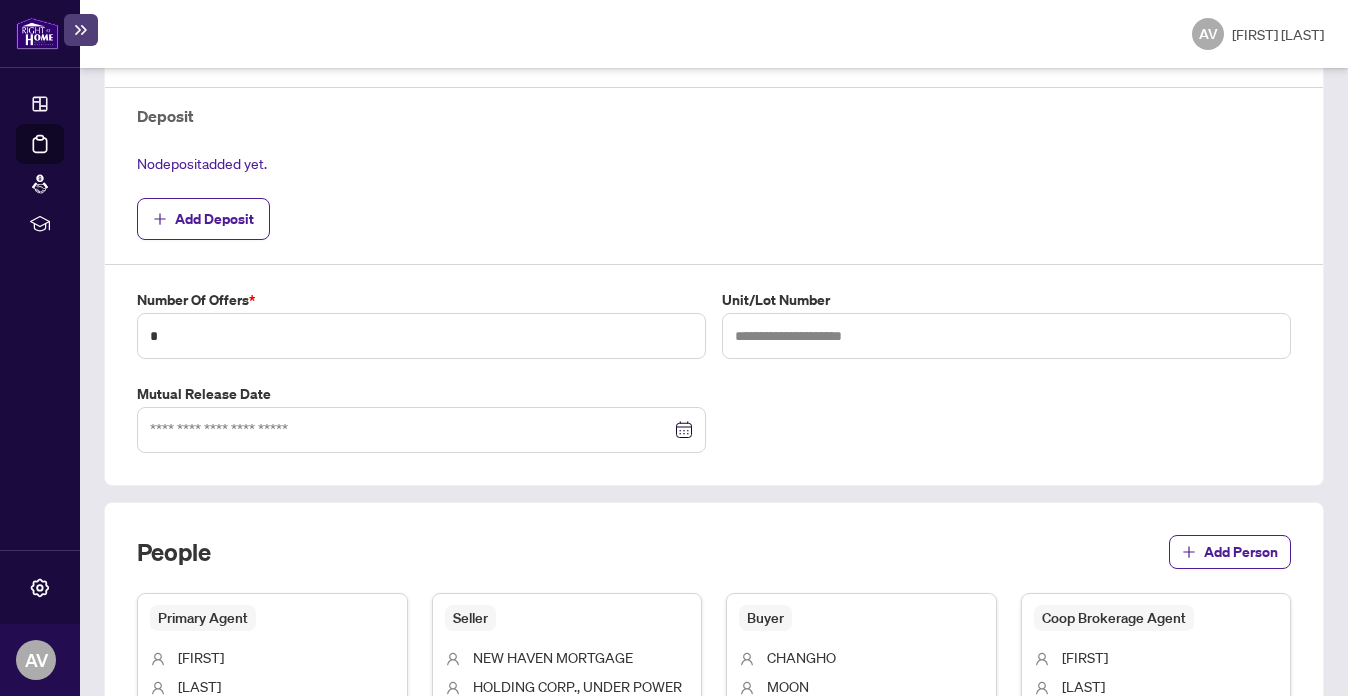 scroll, scrollTop: 699, scrollLeft: 0, axis: vertical 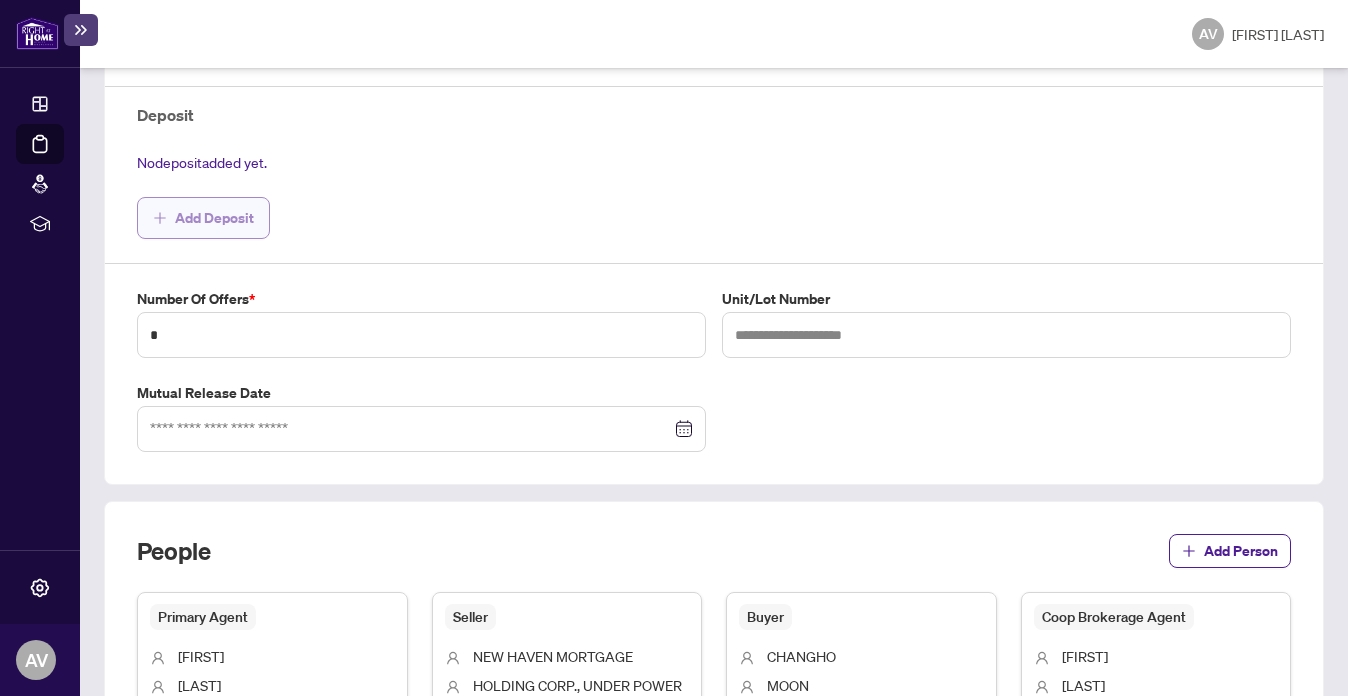click on "Add Deposit" at bounding box center (214, 218) 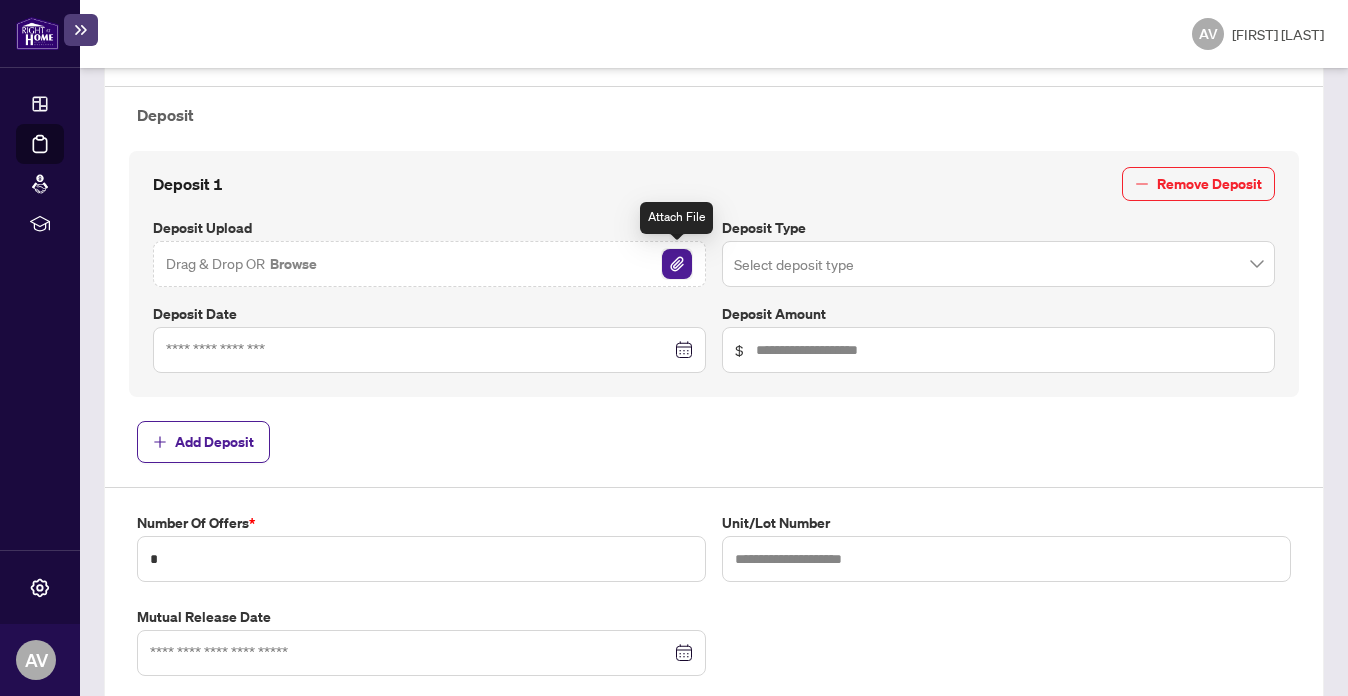 click at bounding box center [677, 264] 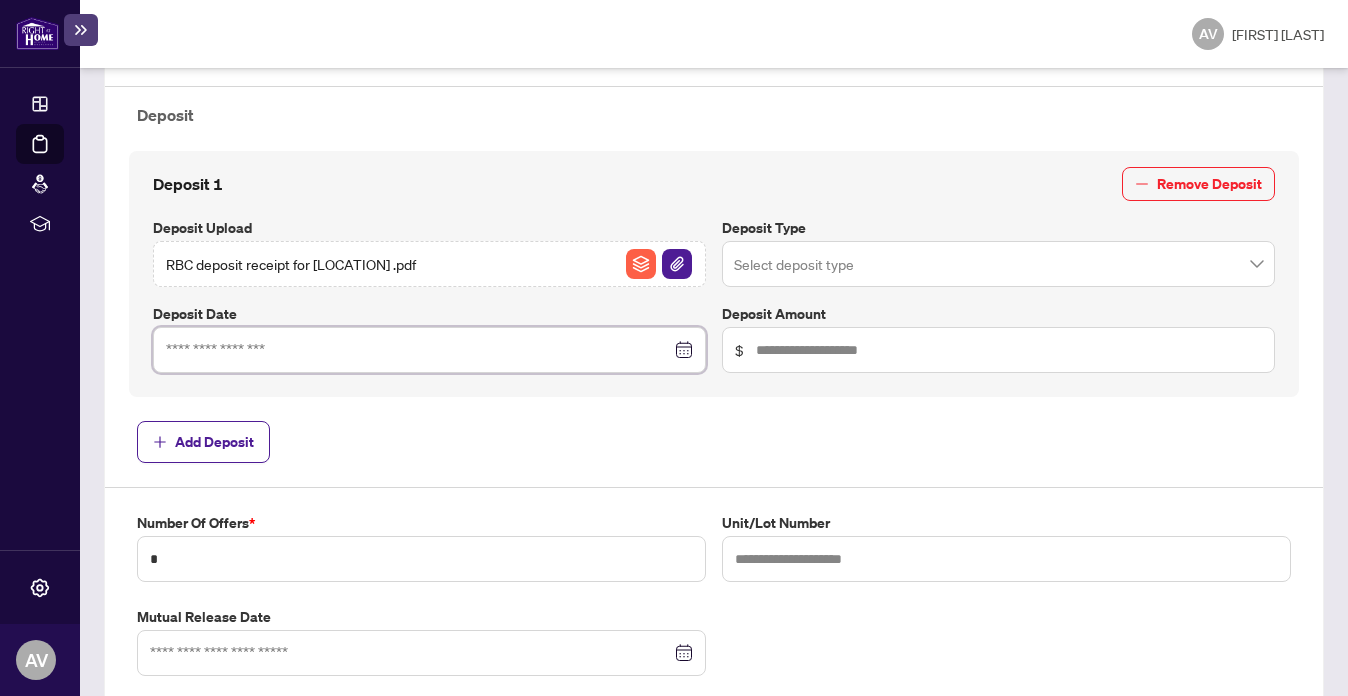 click at bounding box center (418, 350) 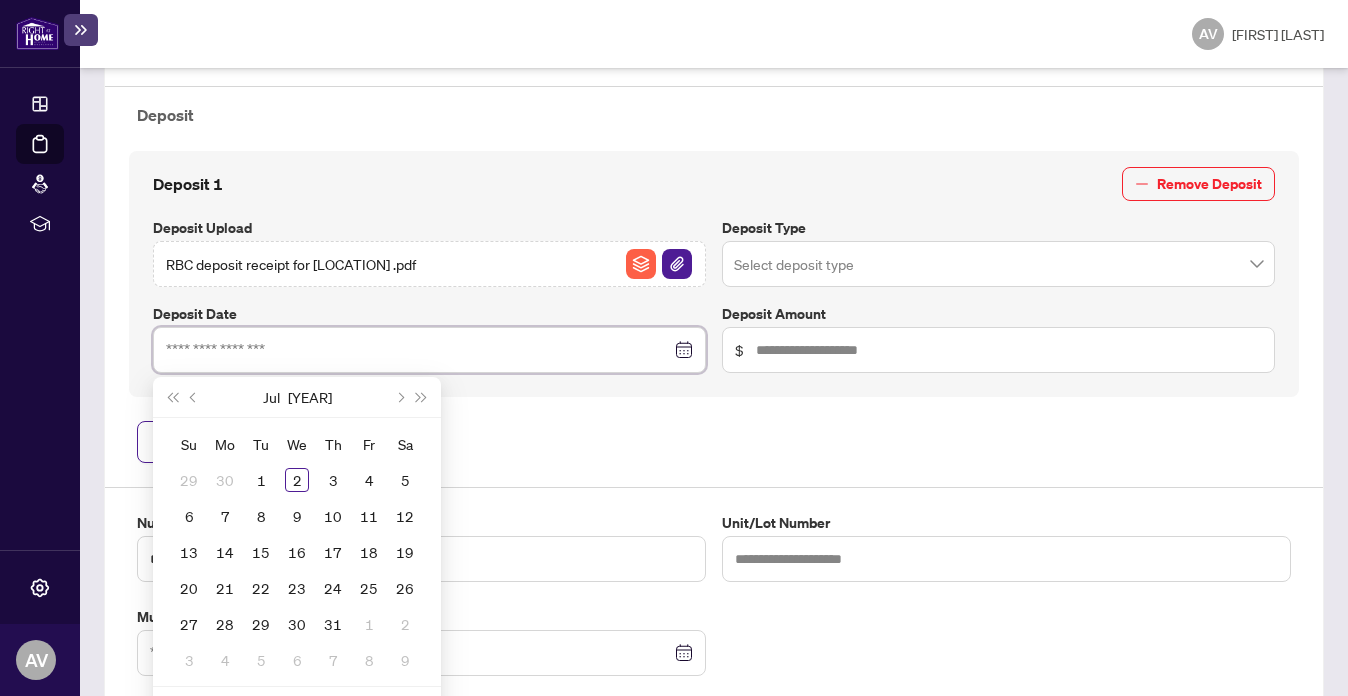click at bounding box center [429, 350] 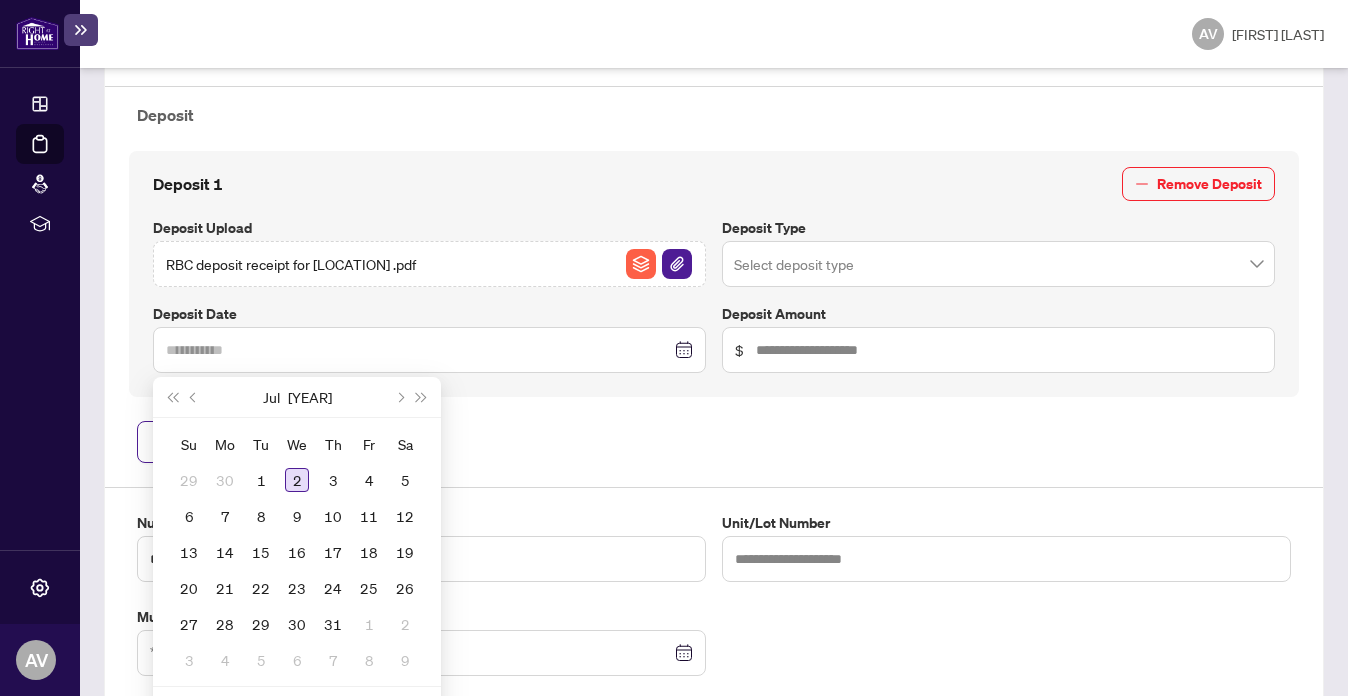 click on "2" at bounding box center [297, 480] 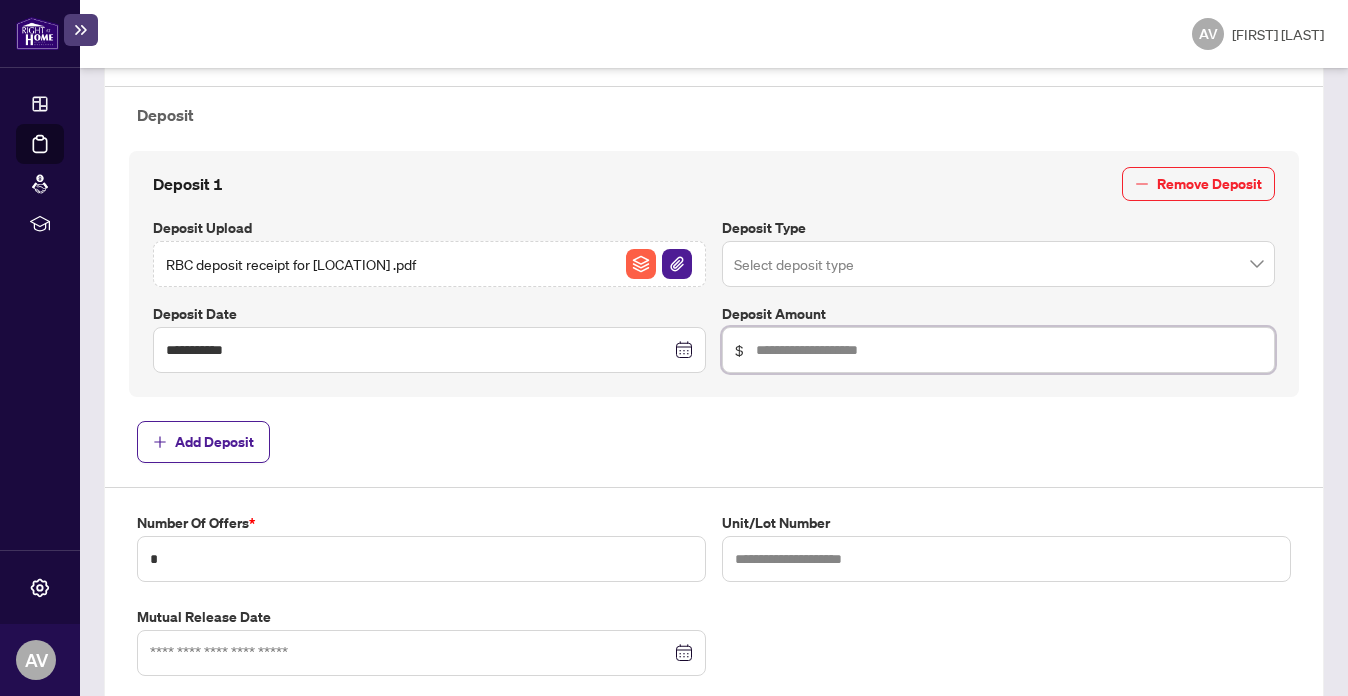click at bounding box center [1009, 350] 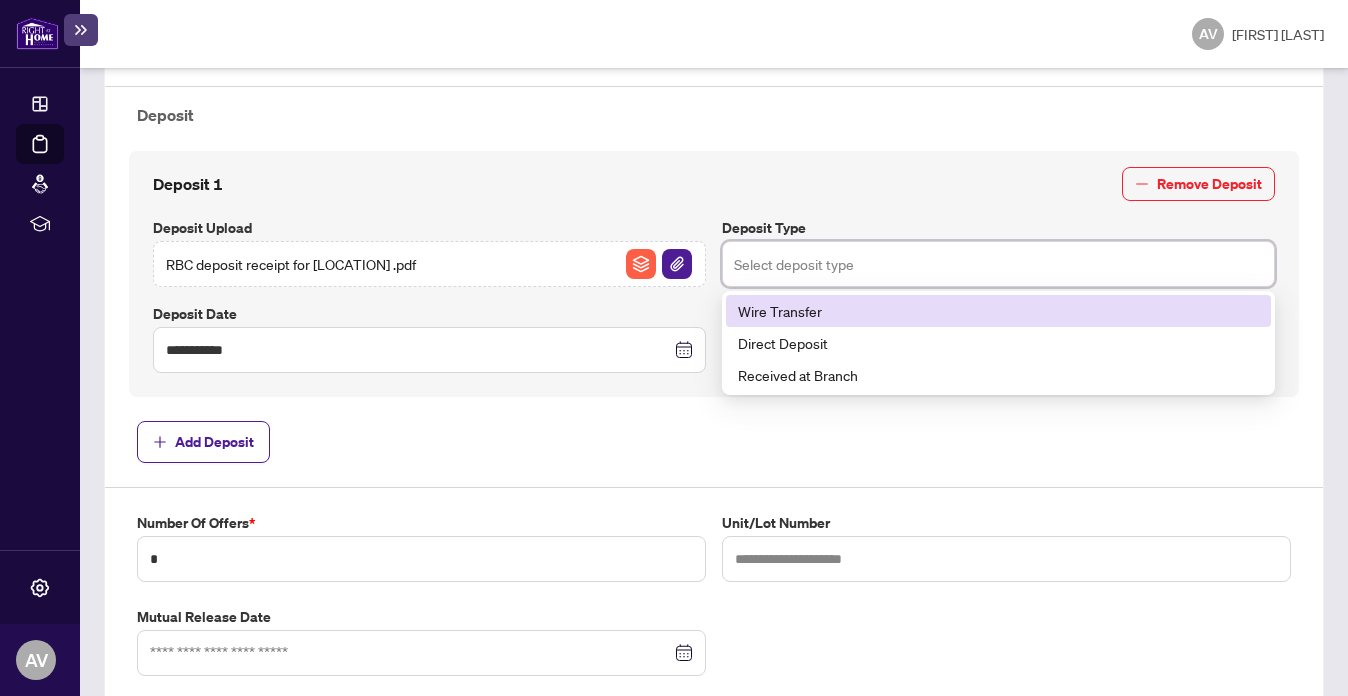 click at bounding box center (998, 264) 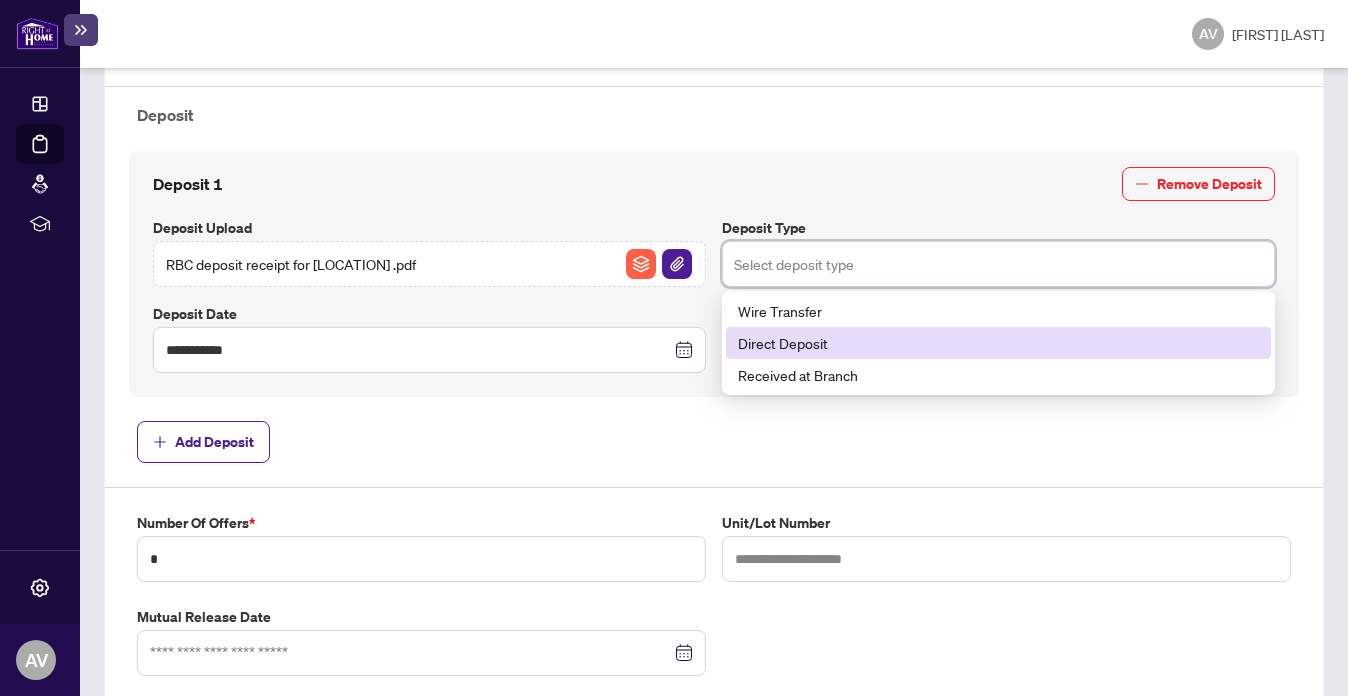 click on "Direct Deposit" at bounding box center (998, 343) 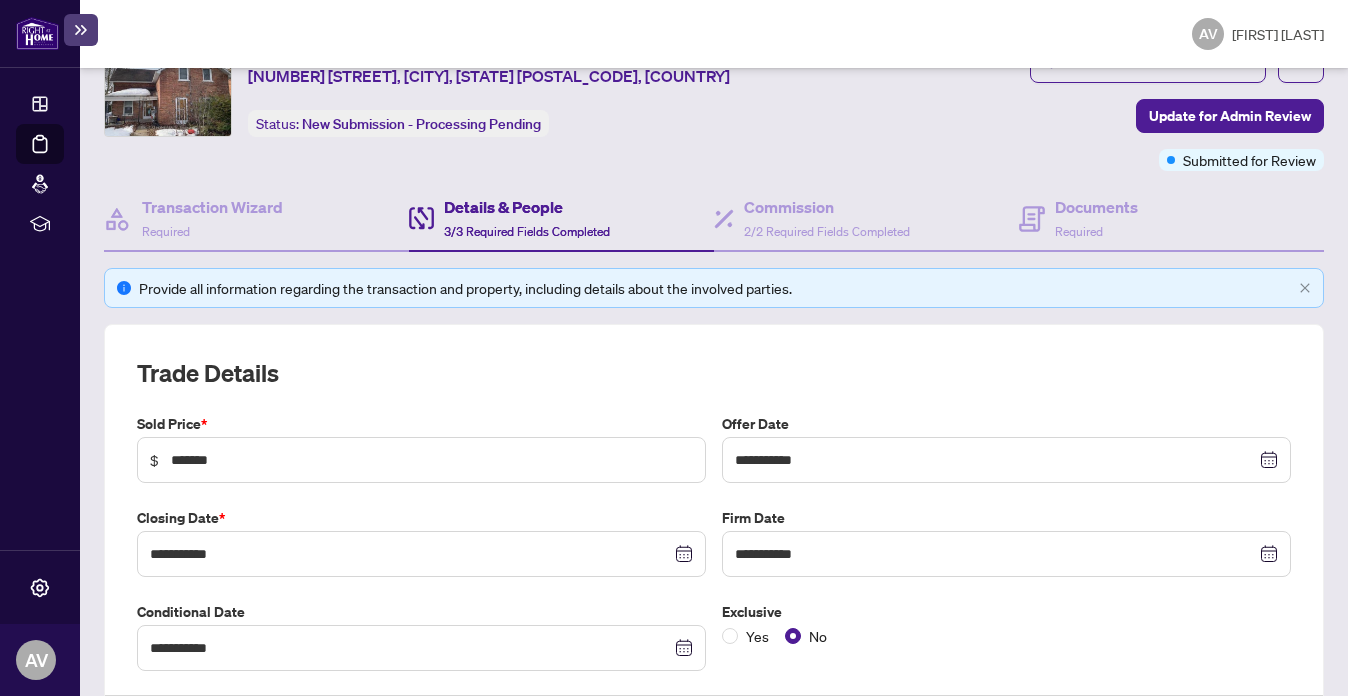 scroll, scrollTop: 0, scrollLeft: 0, axis: both 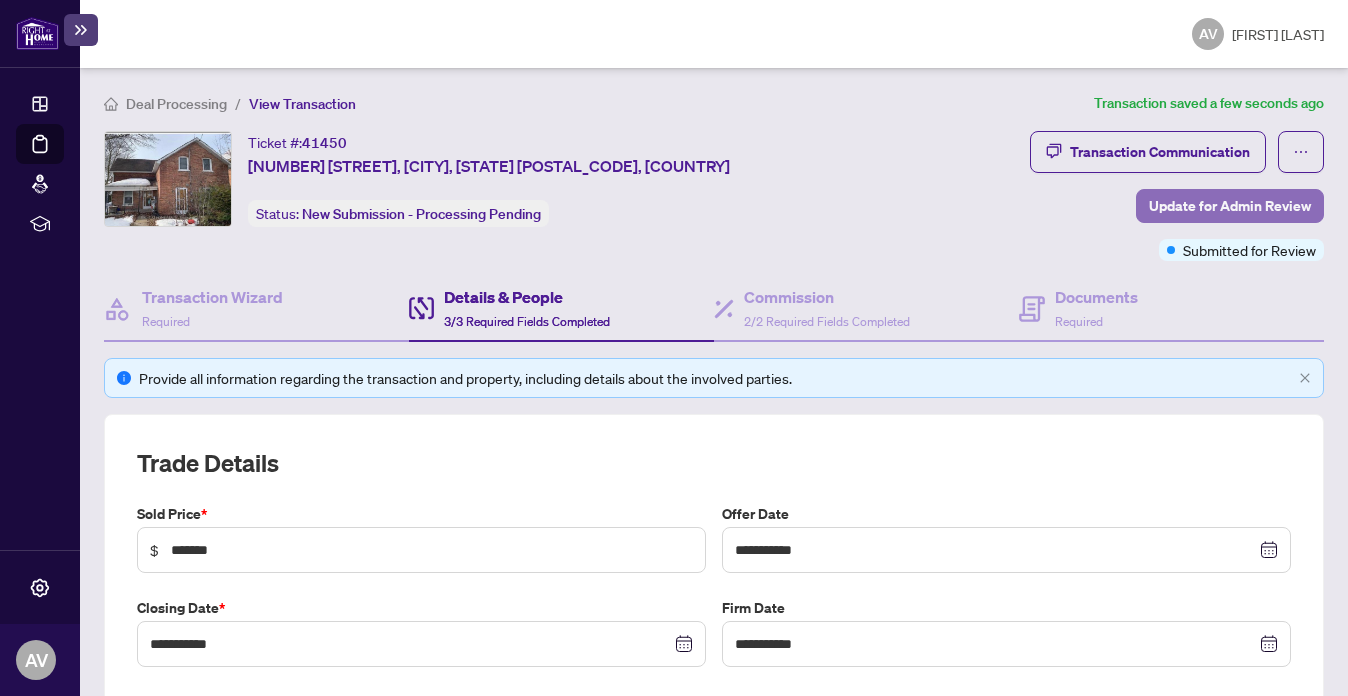 click on "Update for Admin Review" at bounding box center (1230, 206) 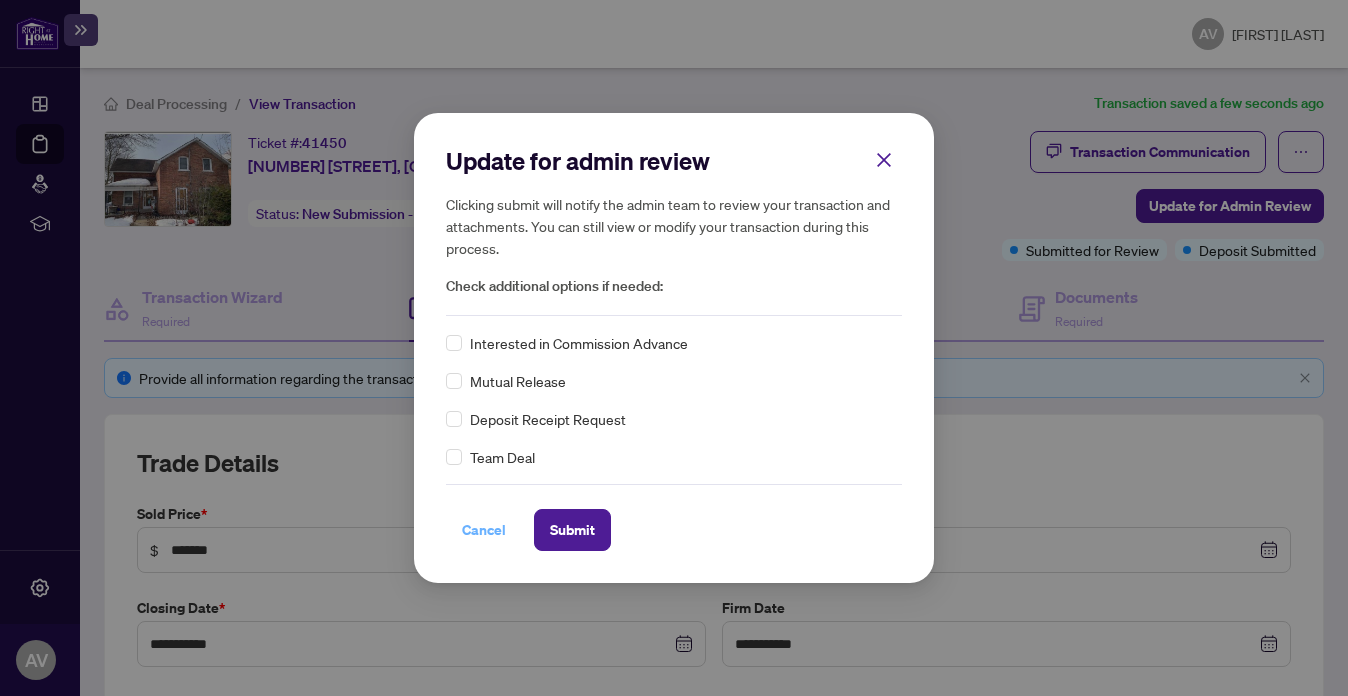 click on "Cancel" at bounding box center [484, 530] 